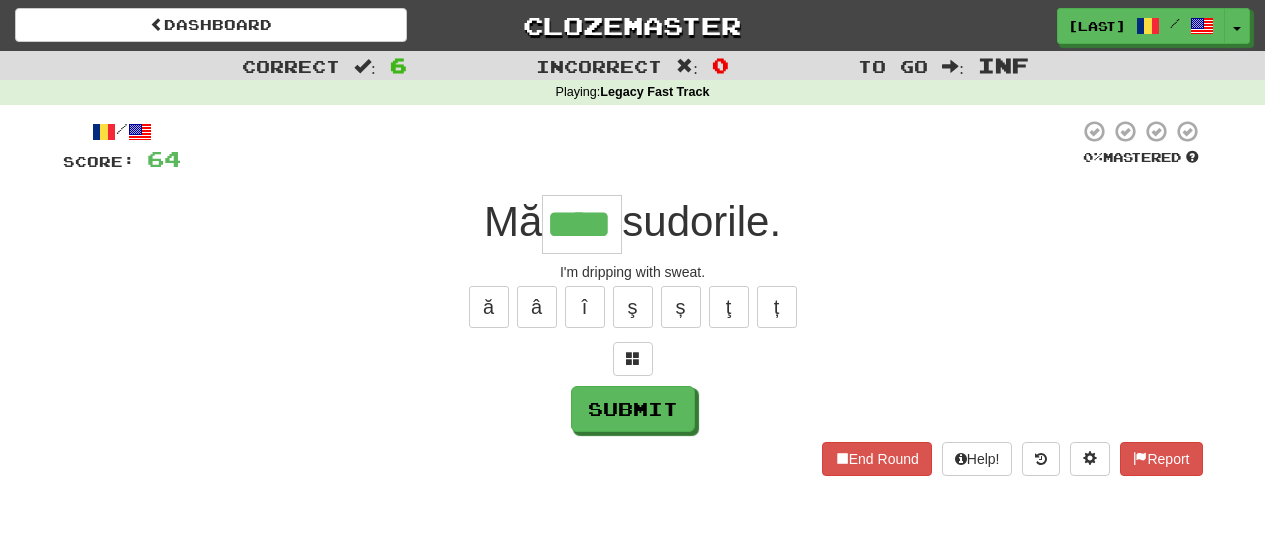 scroll, scrollTop: 0, scrollLeft: 0, axis: both 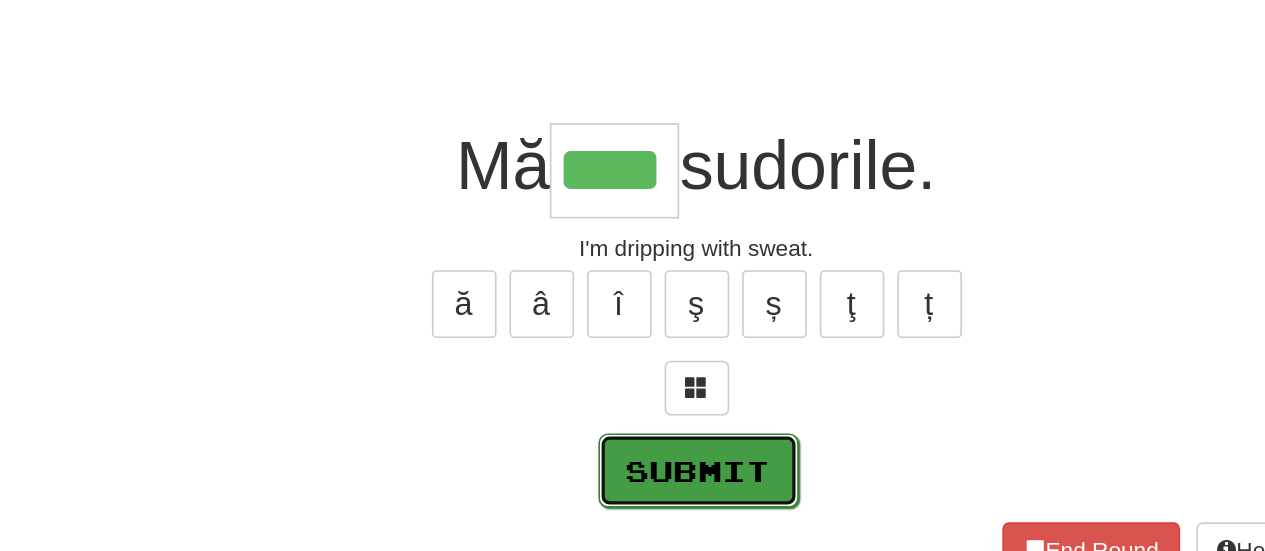 click on "Submit" at bounding box center (634, 410) 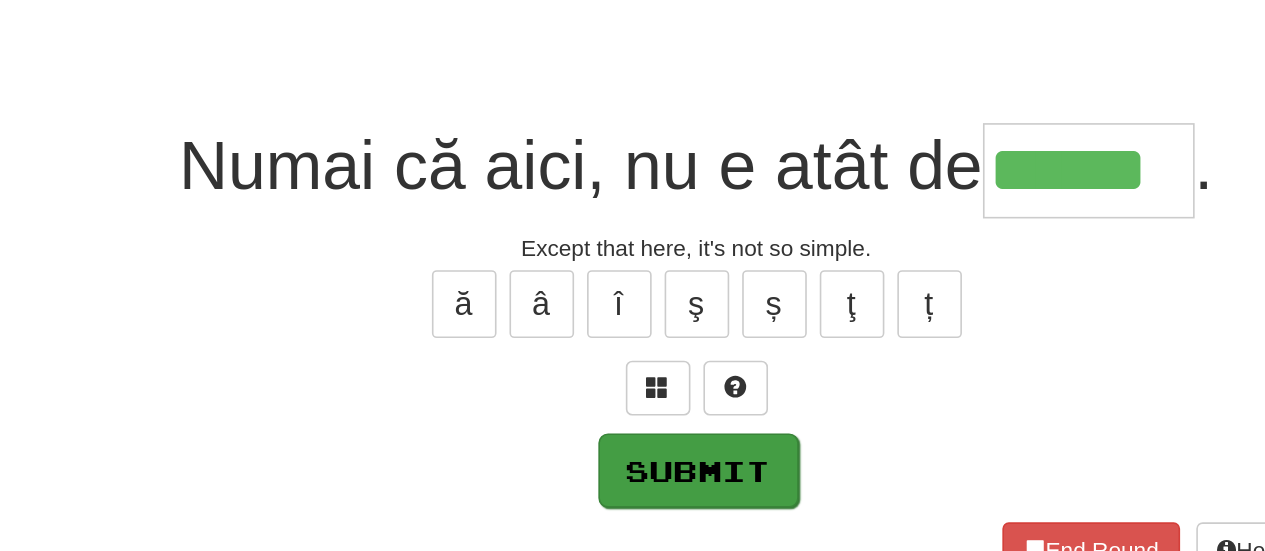 type on "******" 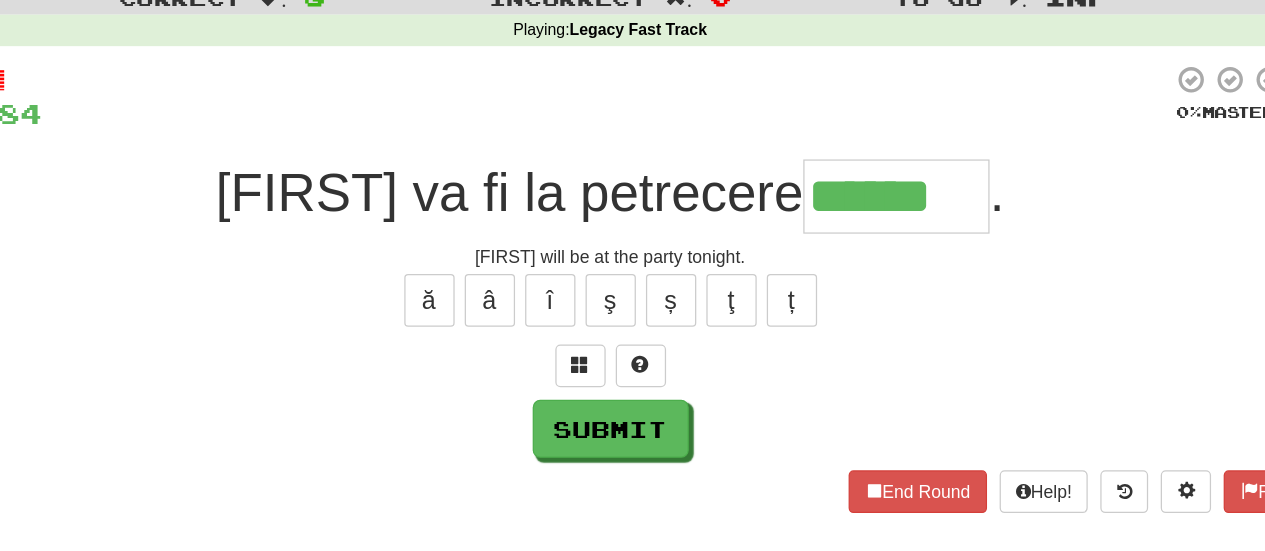 type on "******" 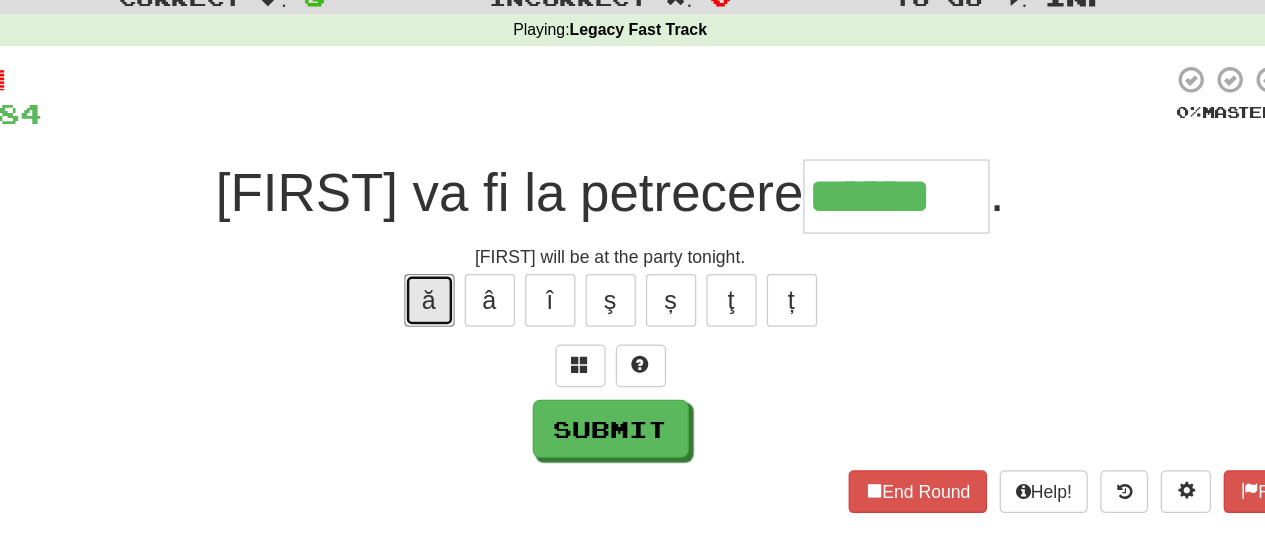 type 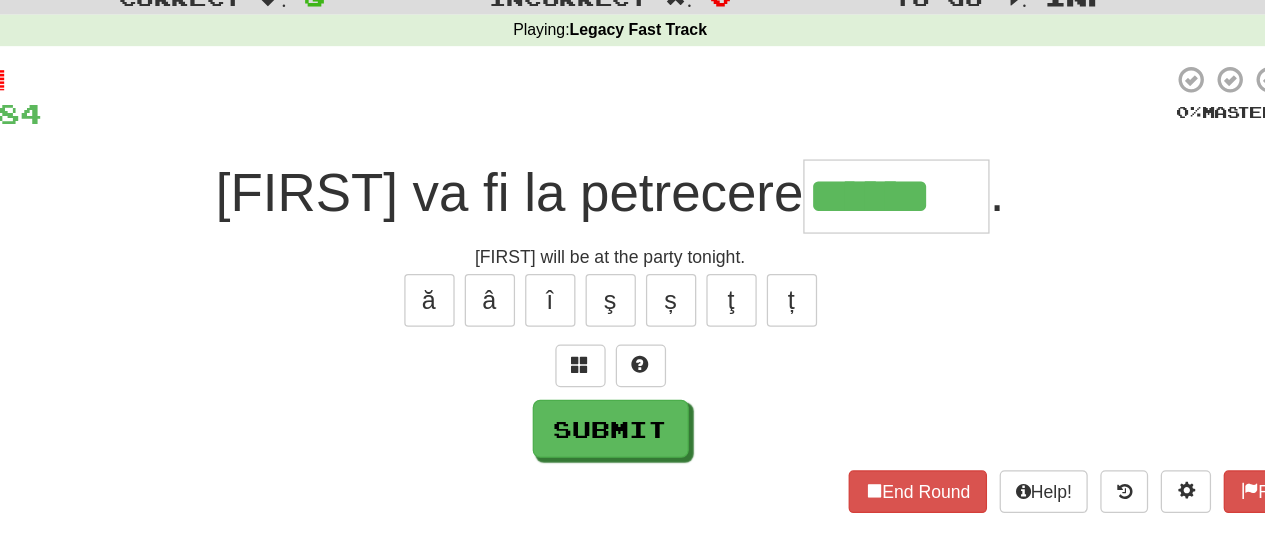 type on "*******" 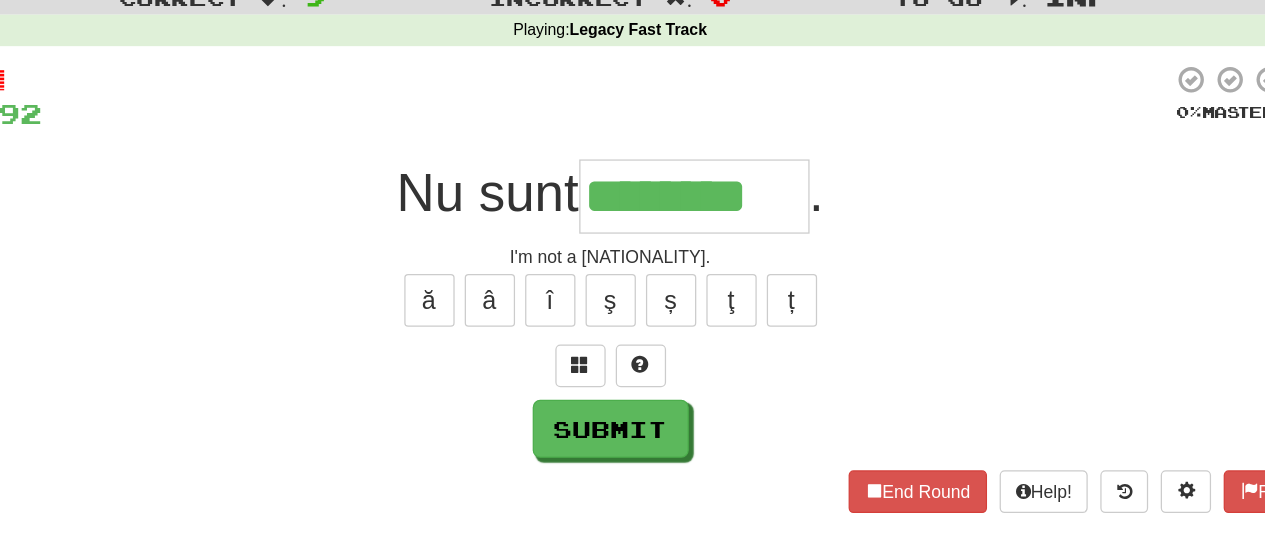 type on "********" 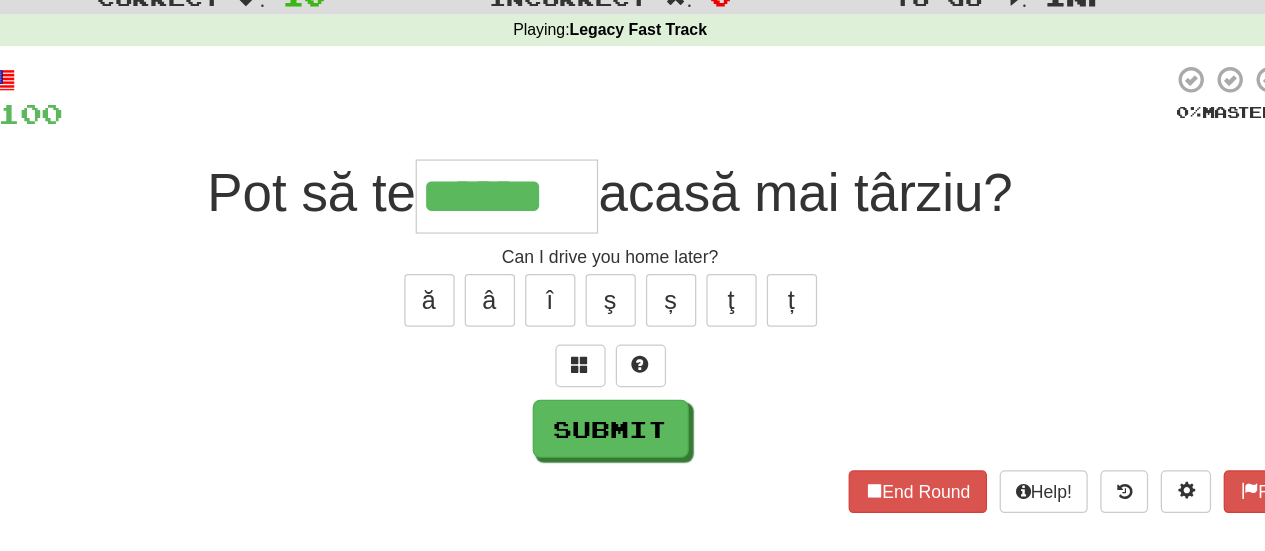 type on "******" 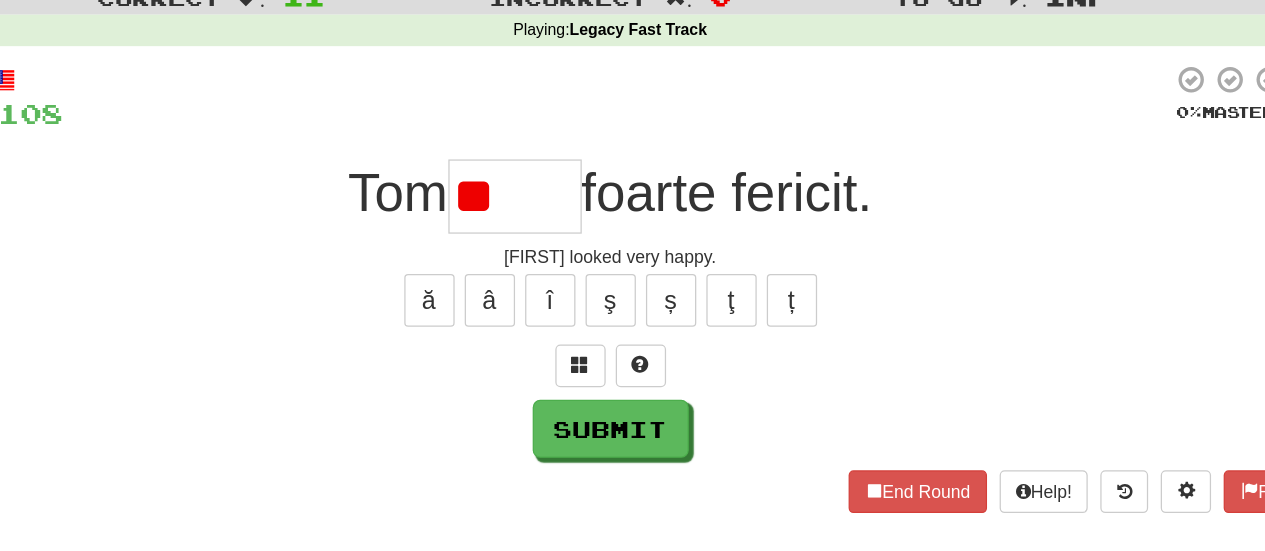 type on "**" 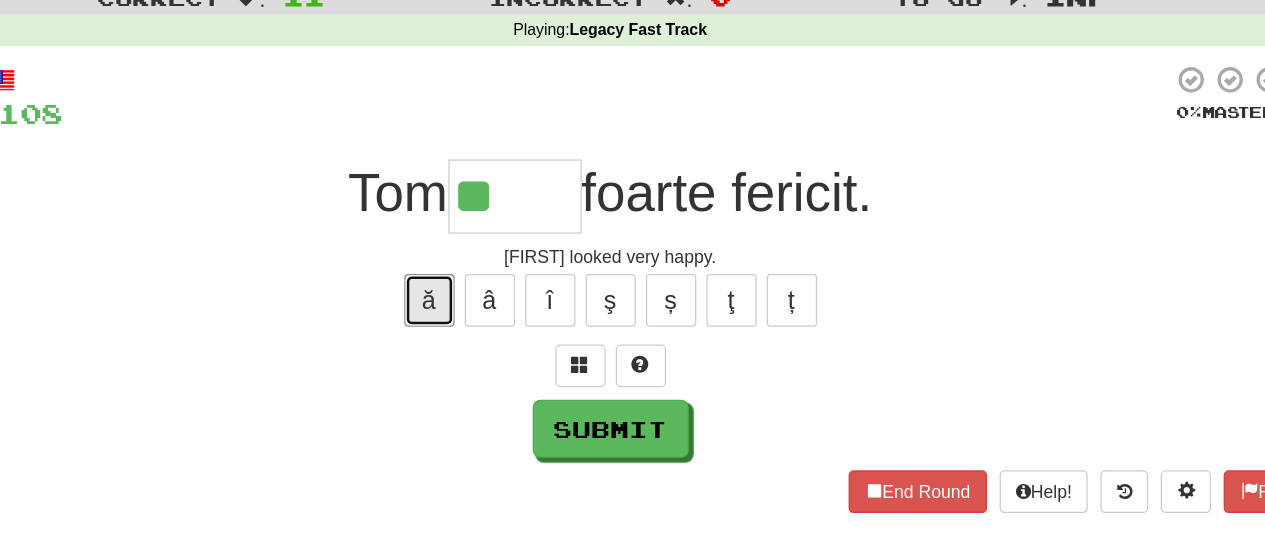 type 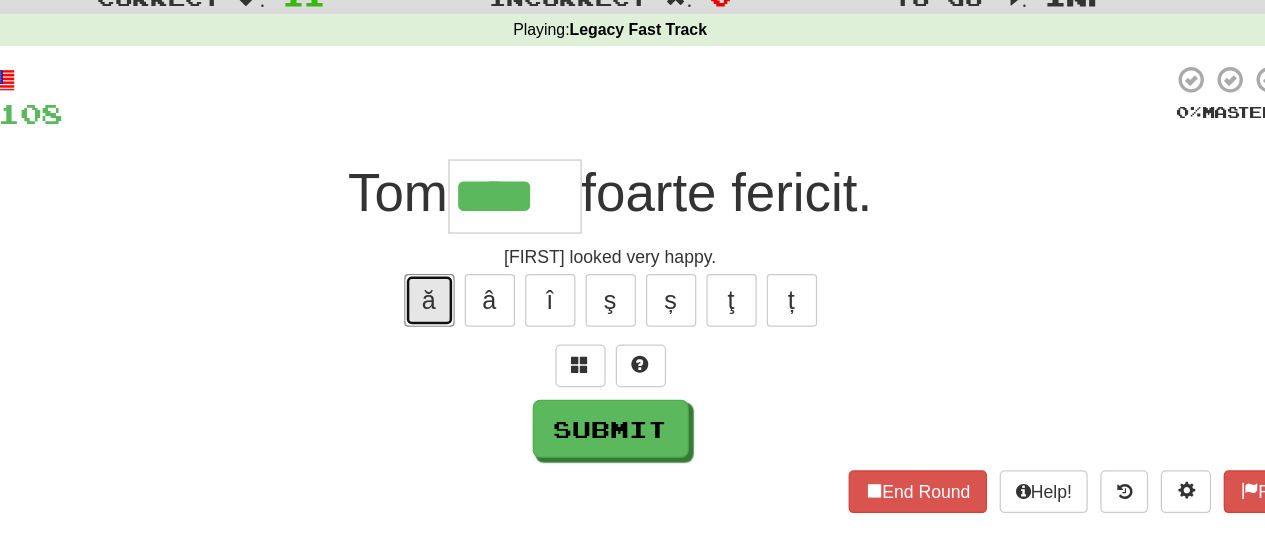 click on "ă" at bounding box center (489, 307) 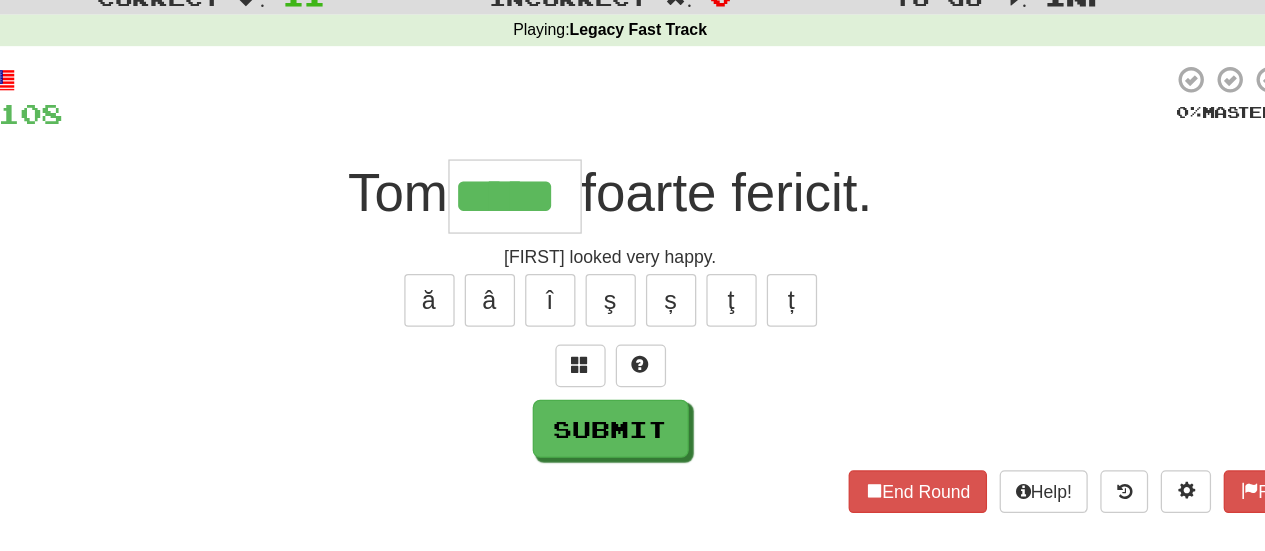 type on "*****" 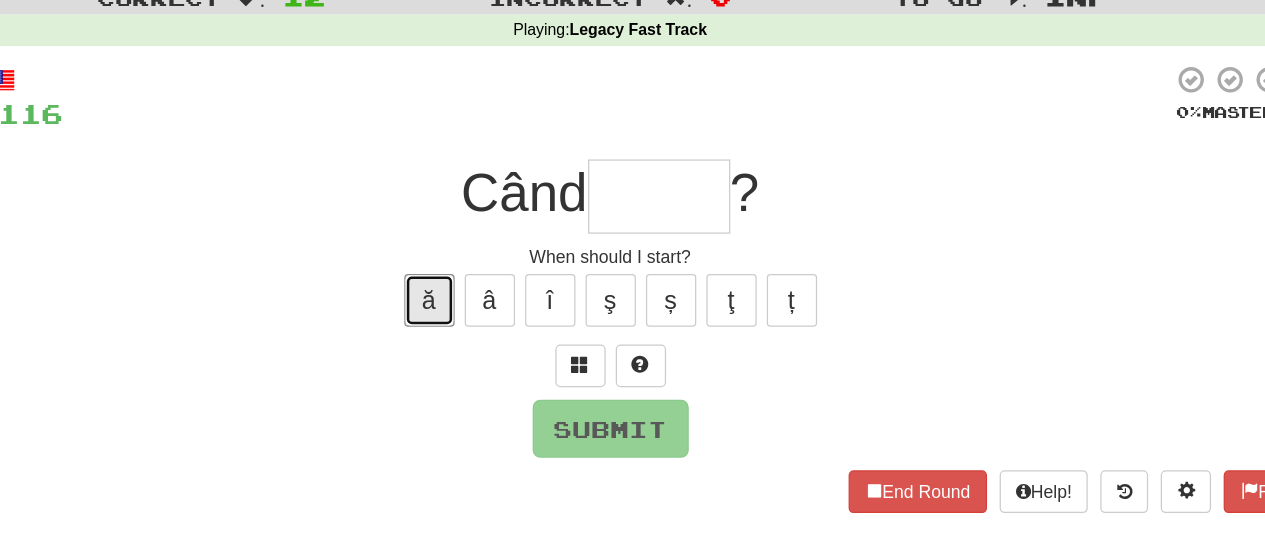 type 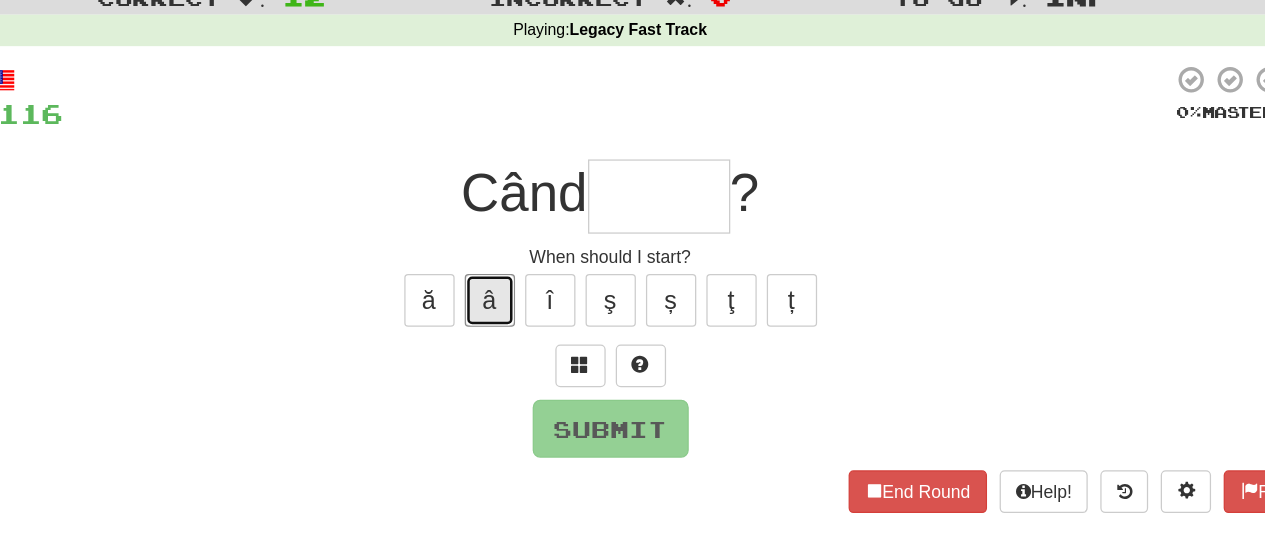 type 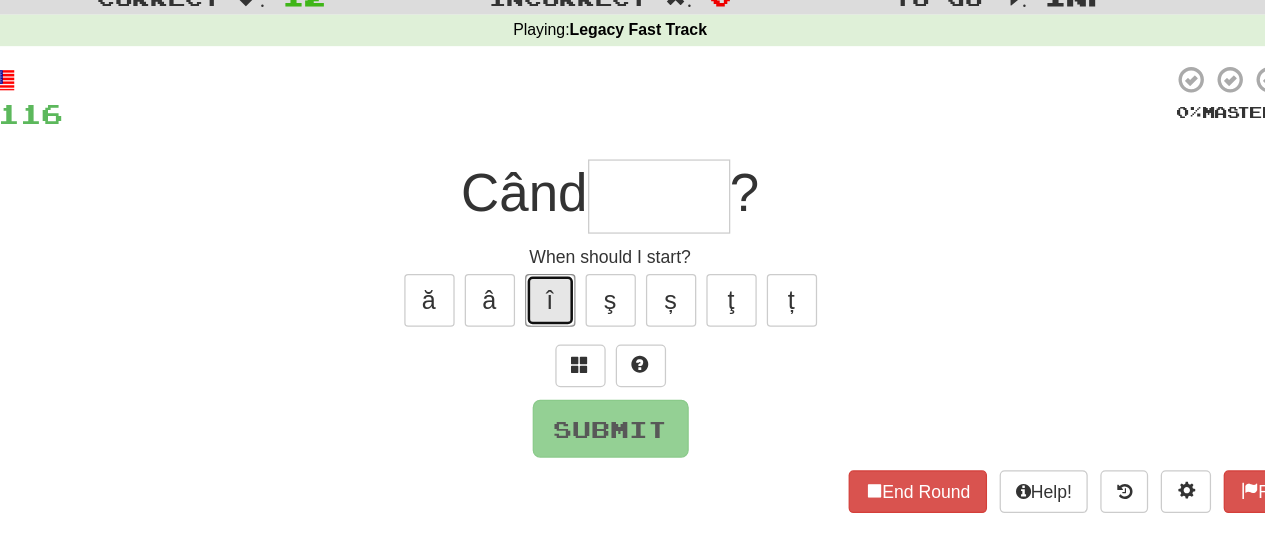 type 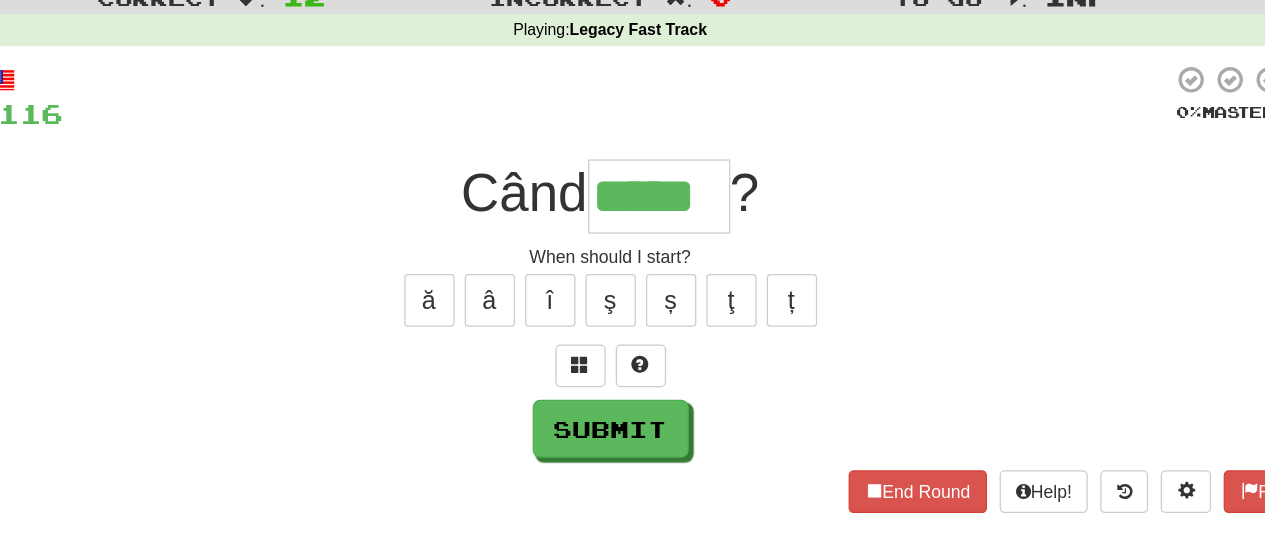 type on "*****" 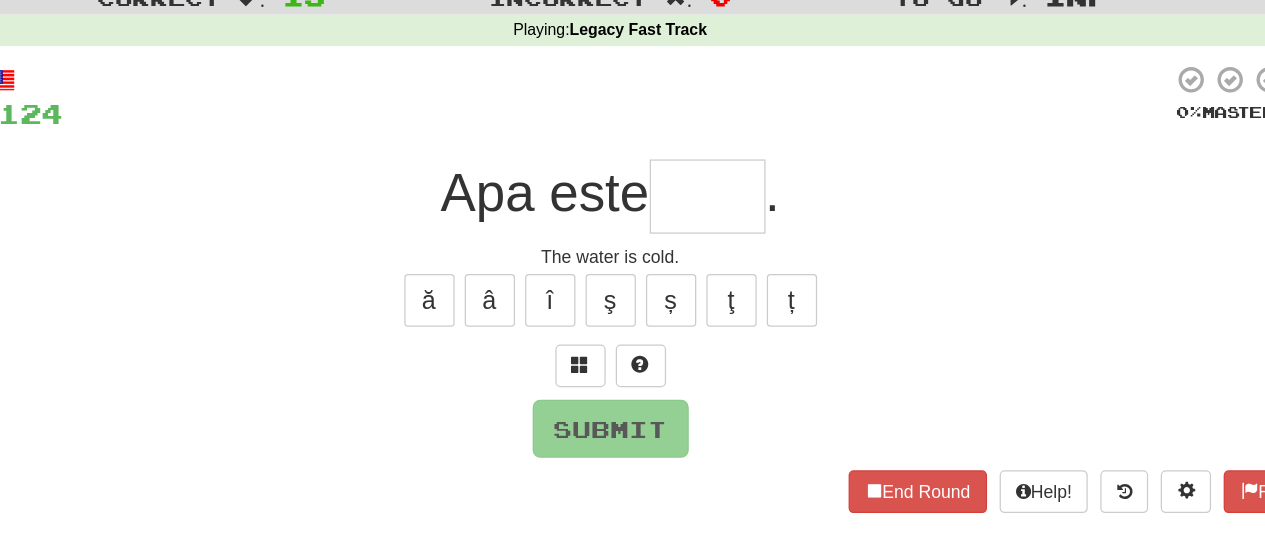 type on "*" 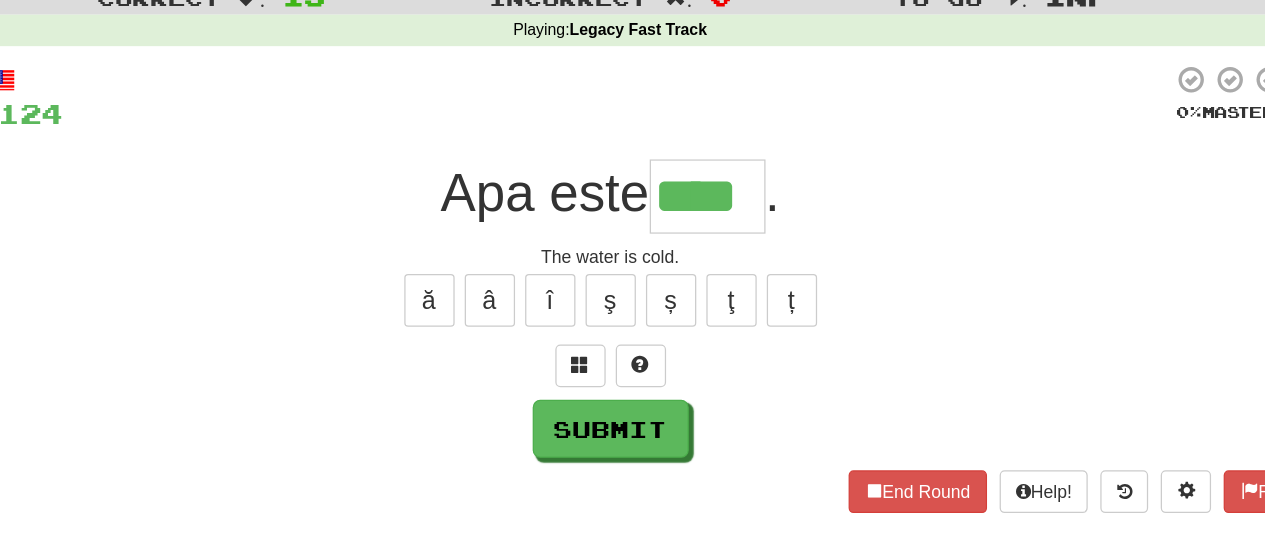 type on "****" 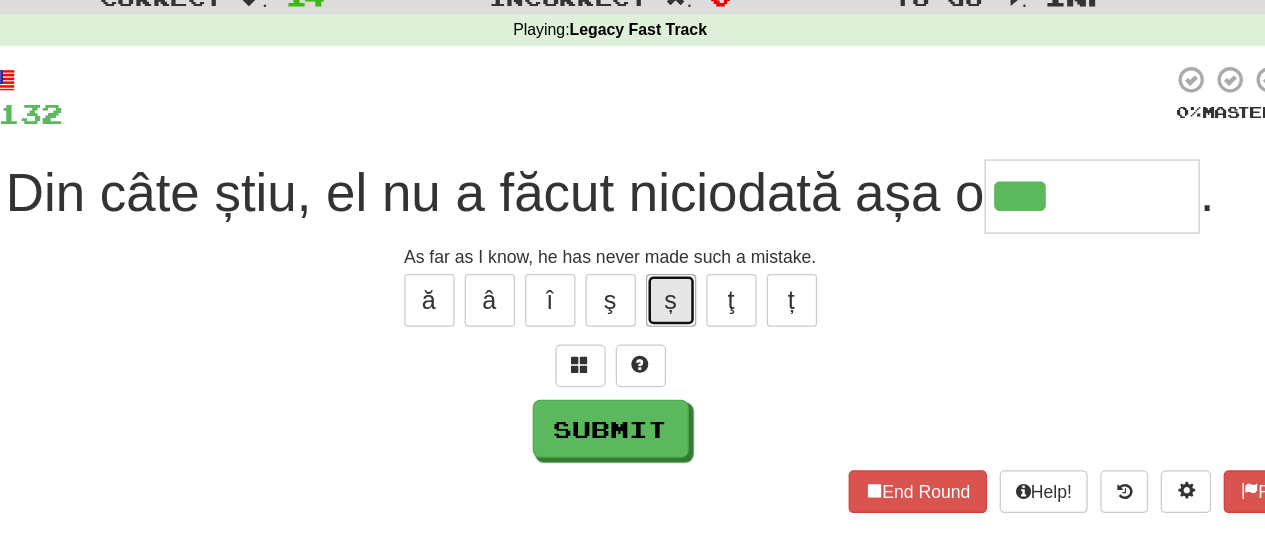 click on "ș" at bounding box center (681, 307) 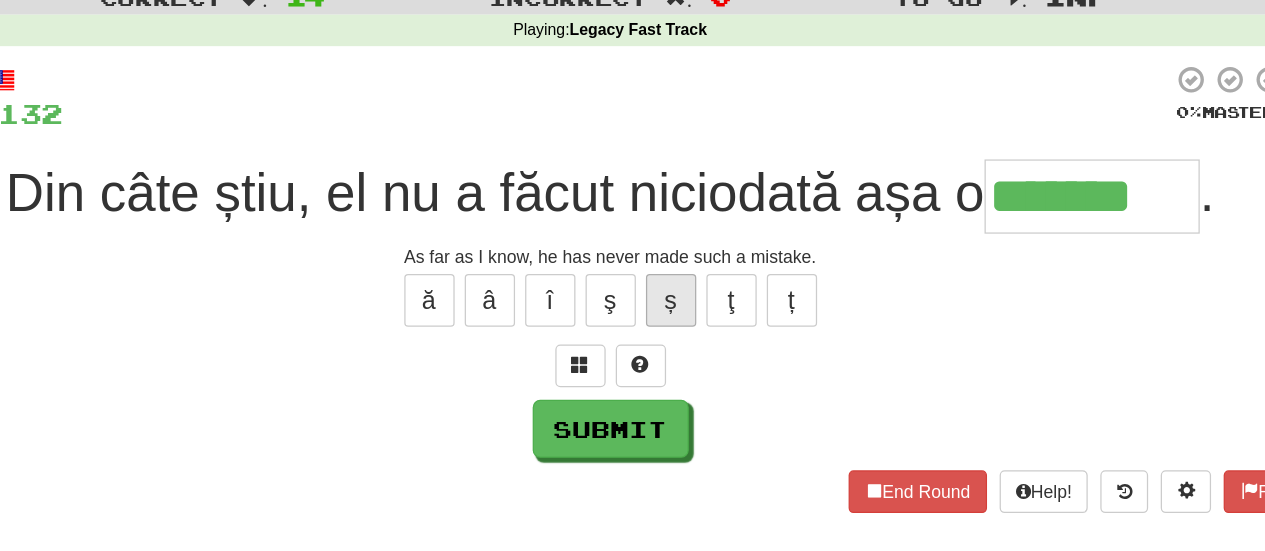 type on "*******" 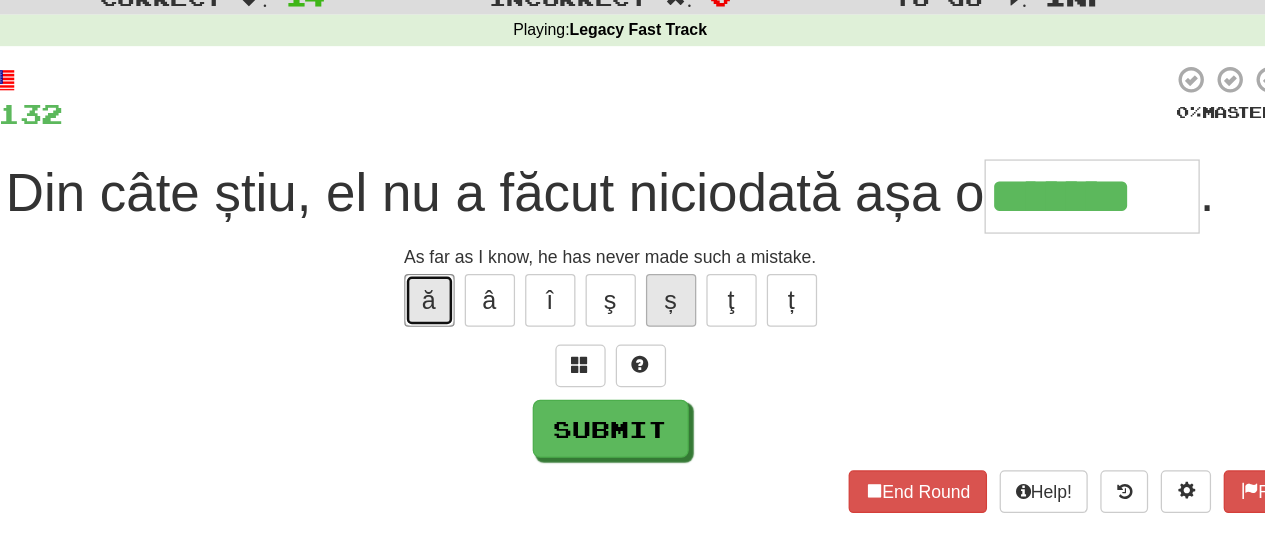 type 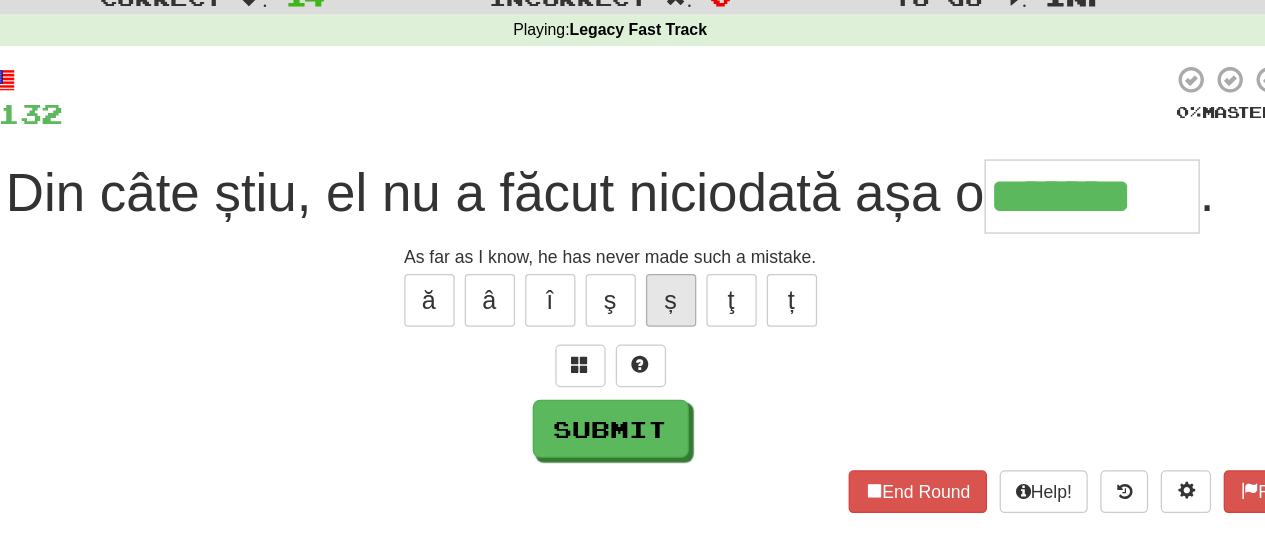 type on "********" 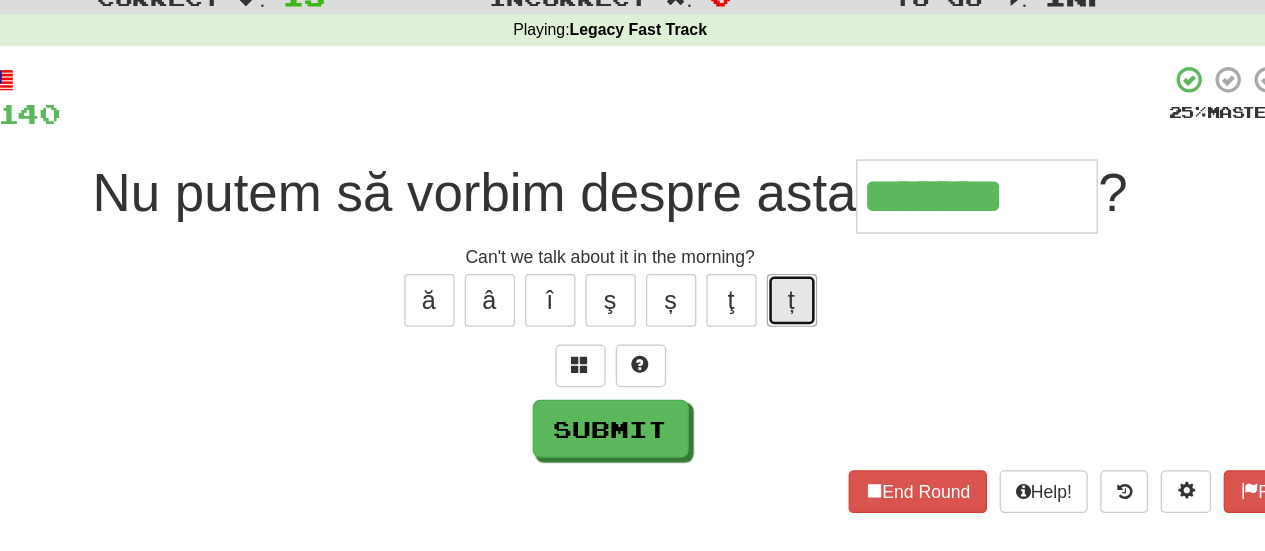 click on "ț" at bounding box center [777, 307] 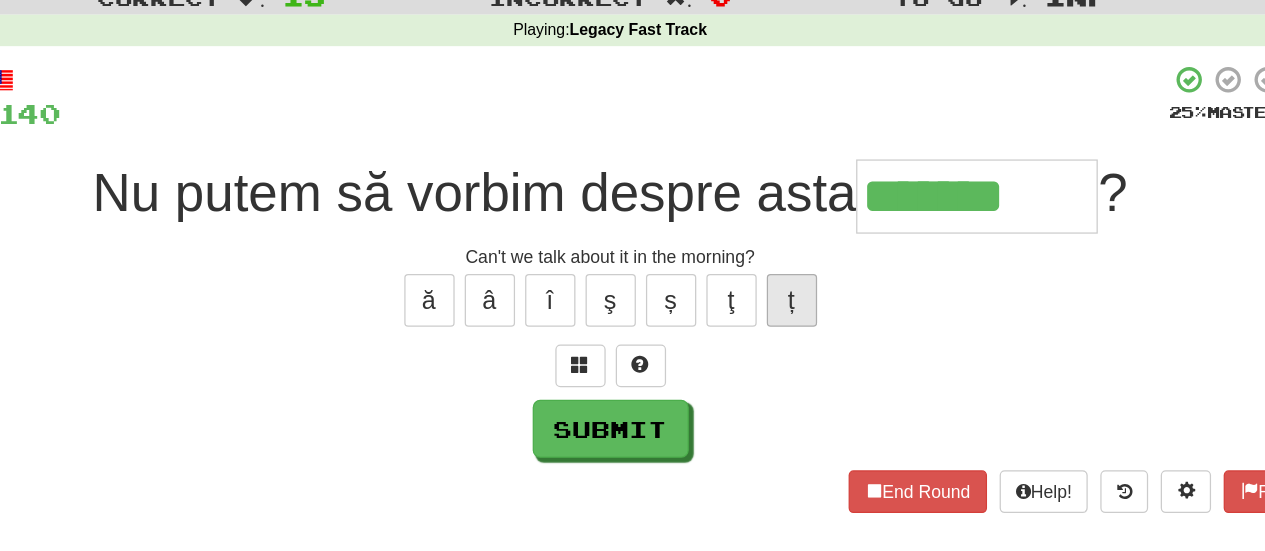 type on "********" 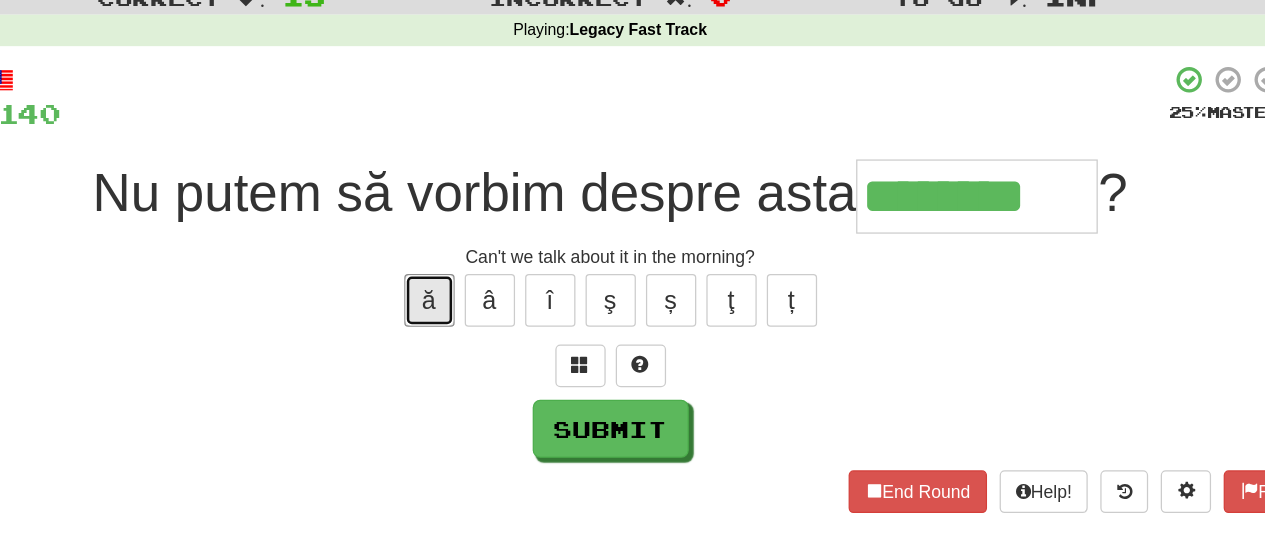 type 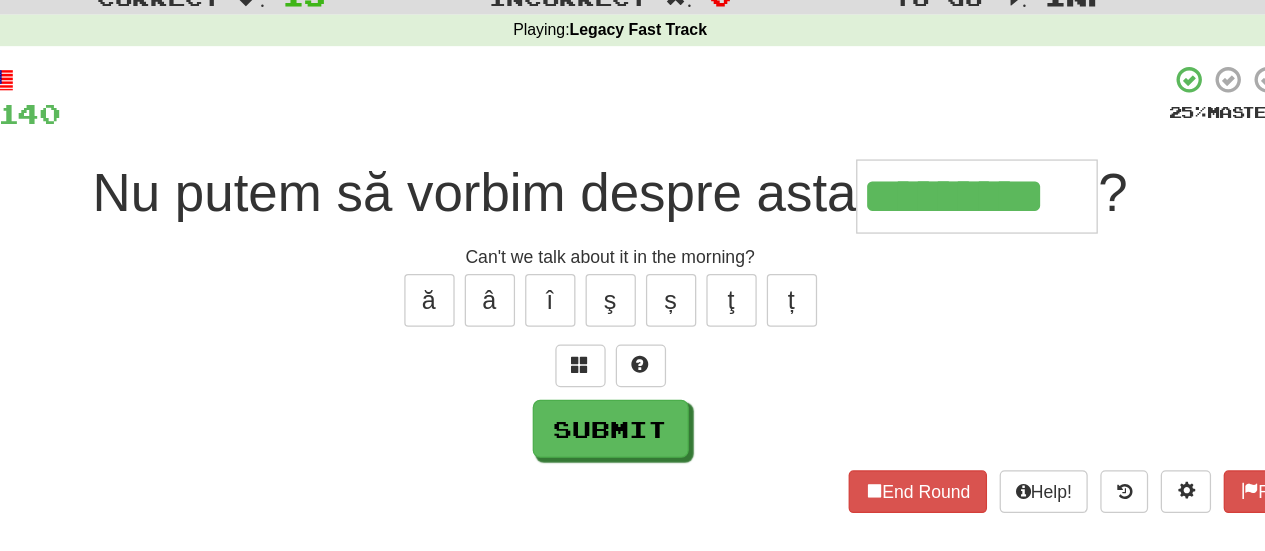 type on "*********" 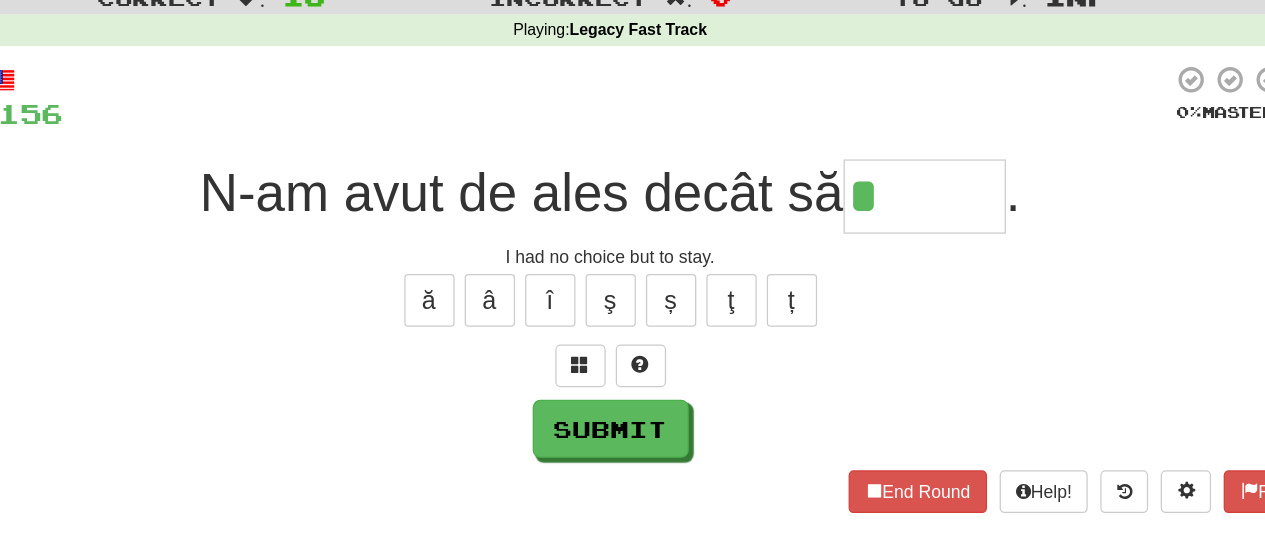 type on "*" 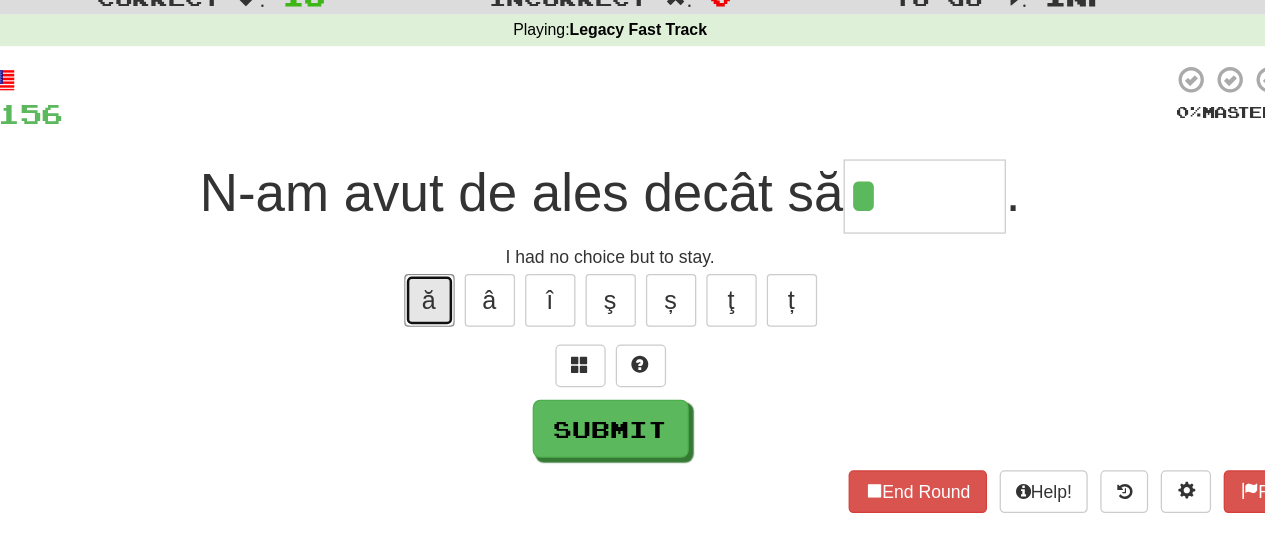 type 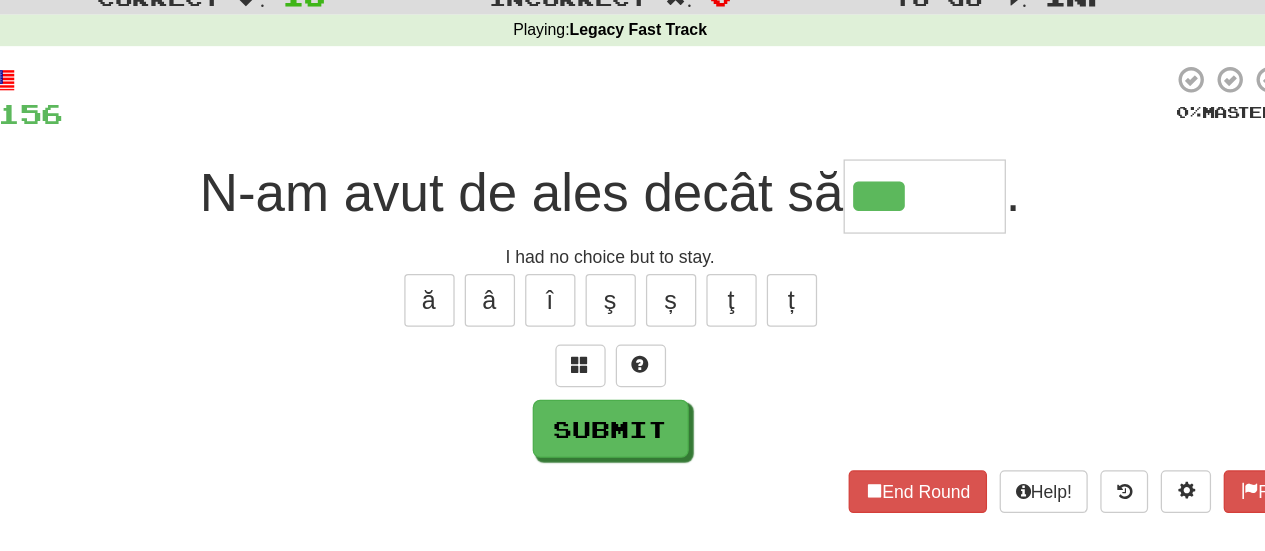 type on "***" 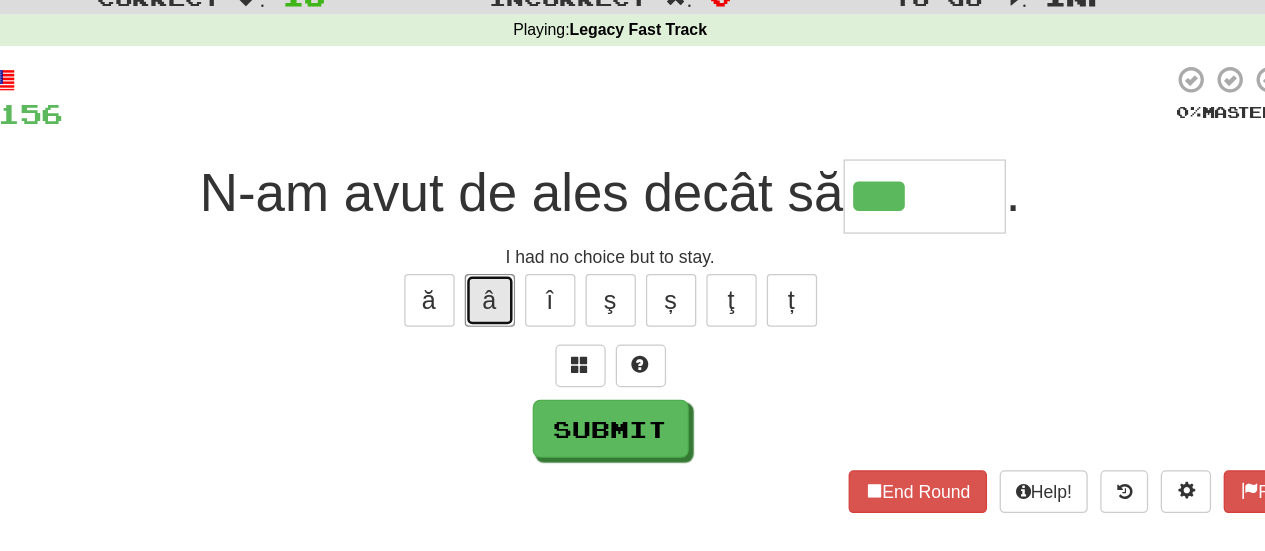 type 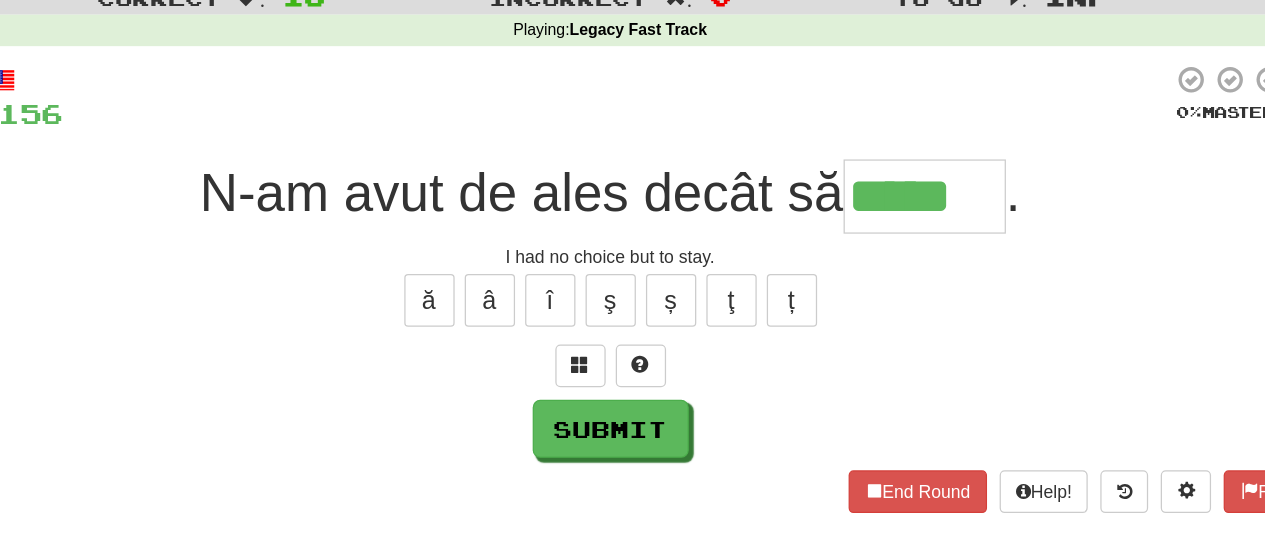 type on "*****" 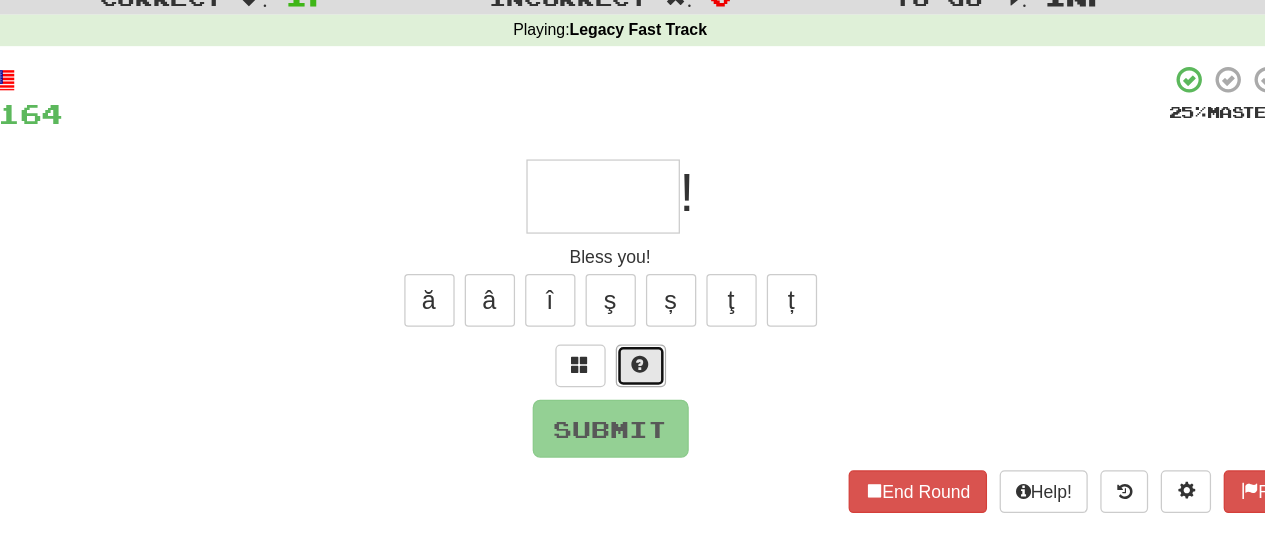 click at bounding box center (657, 359) 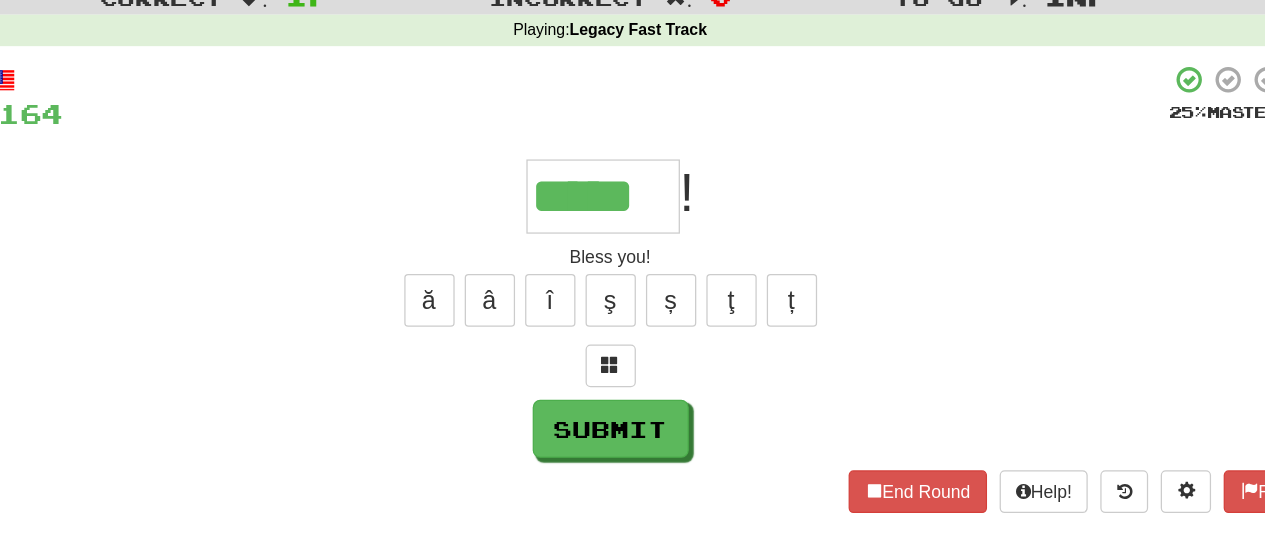 type on "*****" 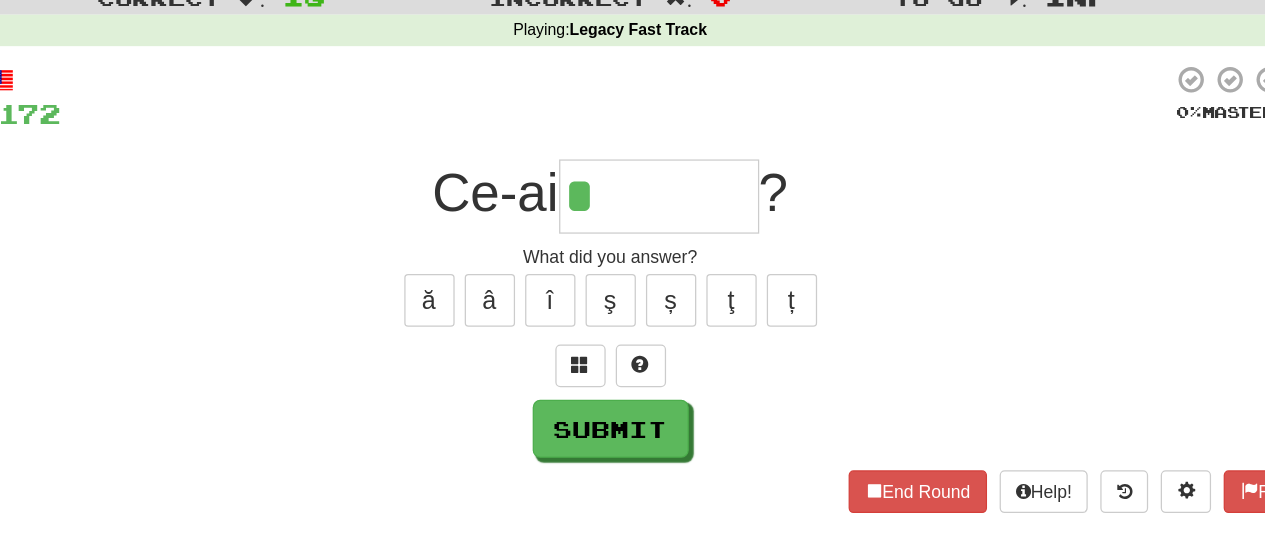type on "*" 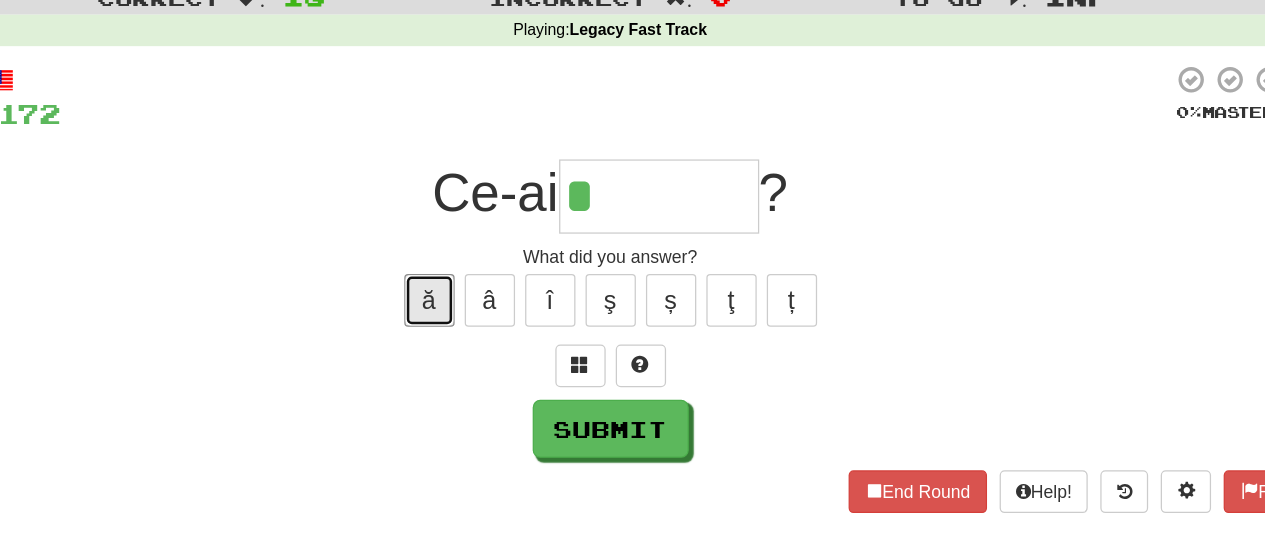 type 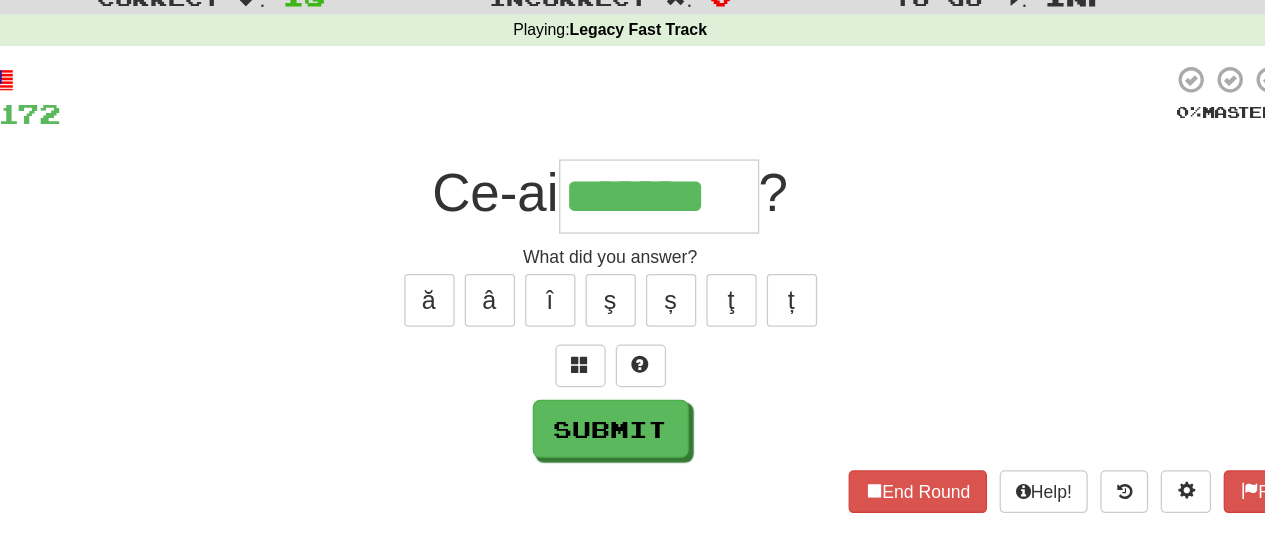 type on "*******" 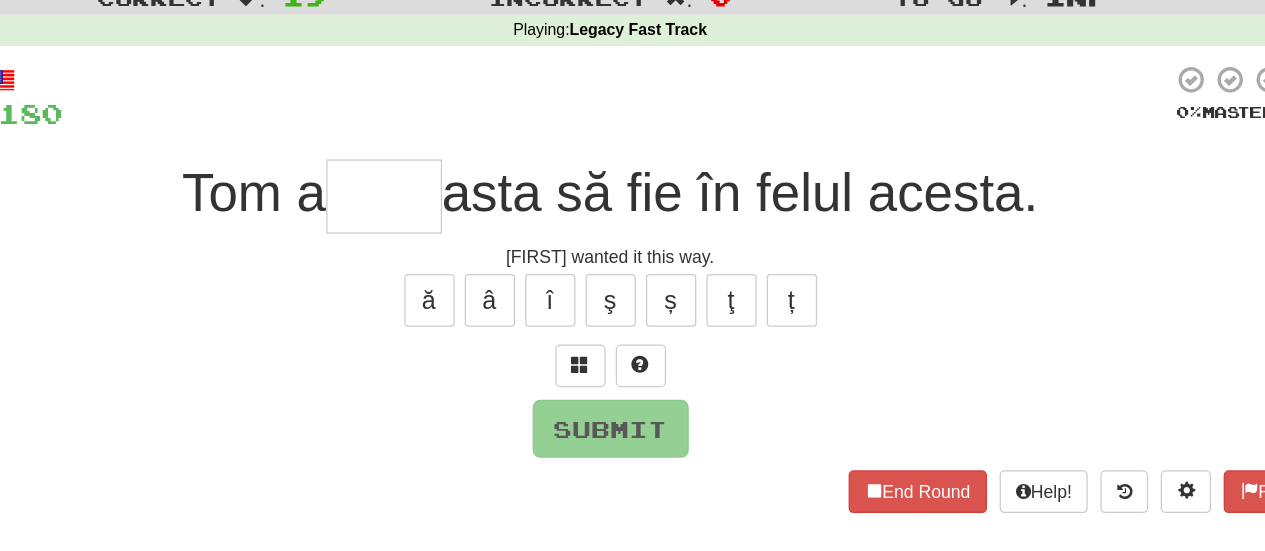 type on "*" 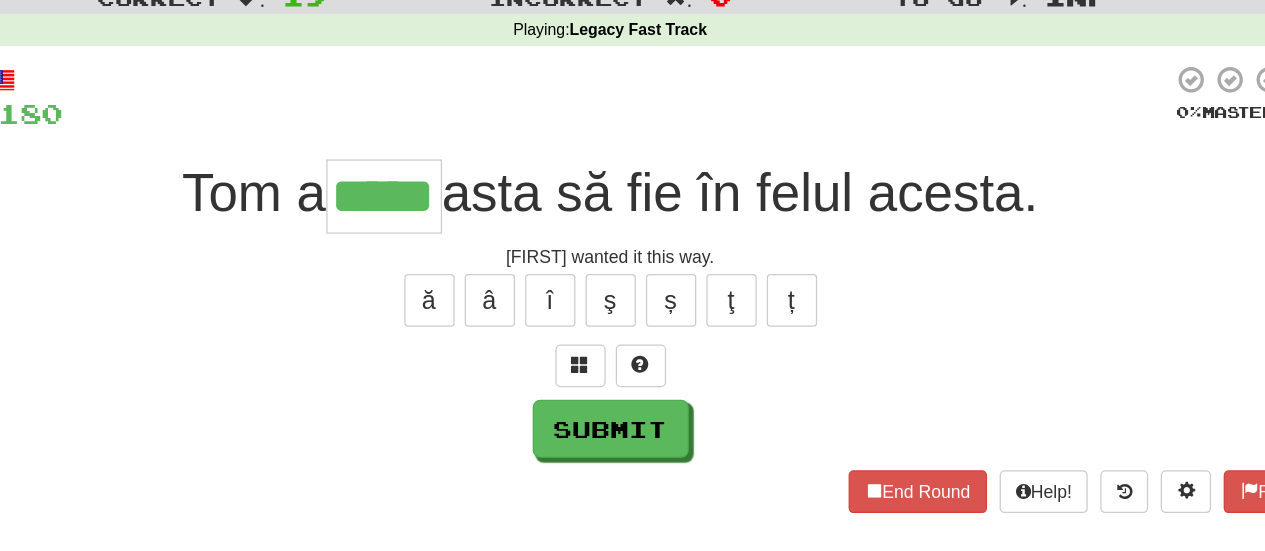 type on "*****" 